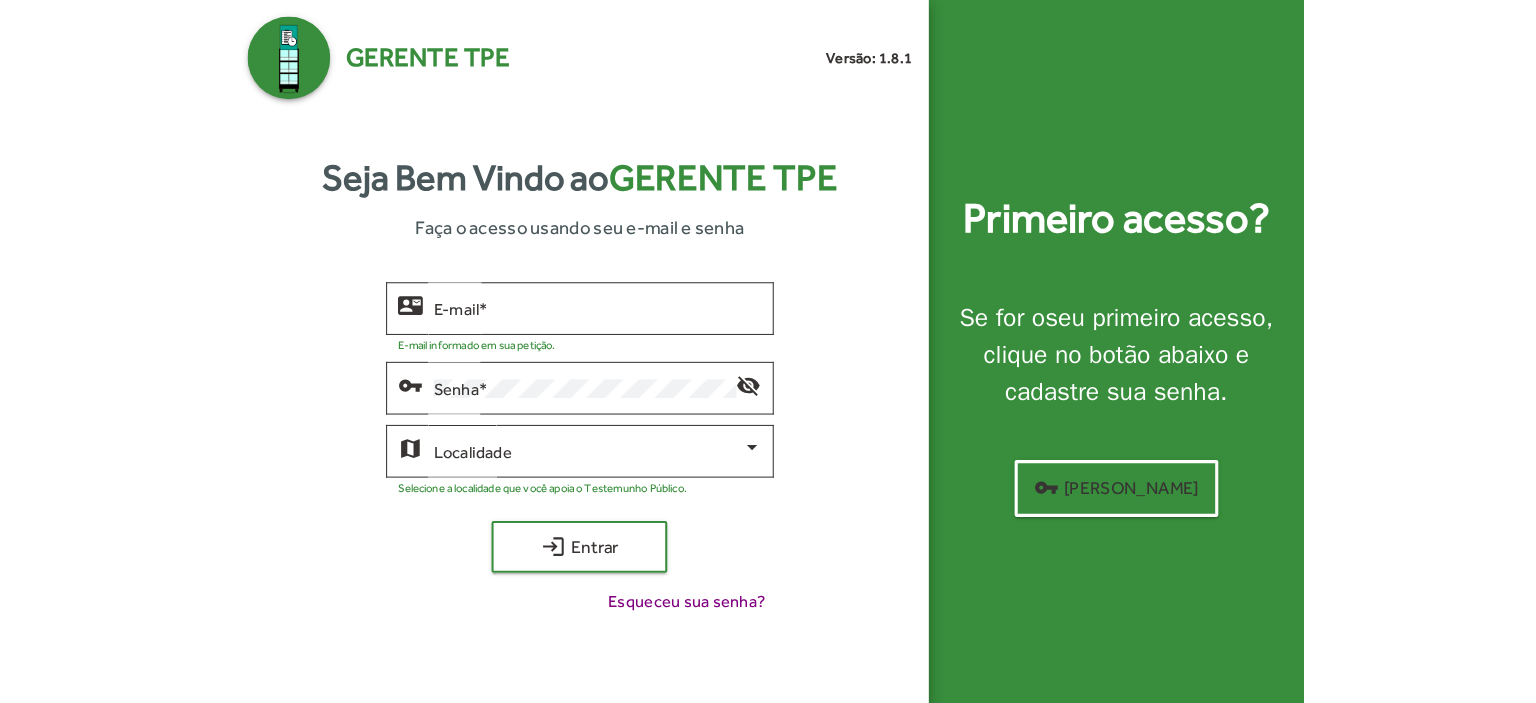 scroll, scrollTop: 0, scrollLeft: 0, axis: both 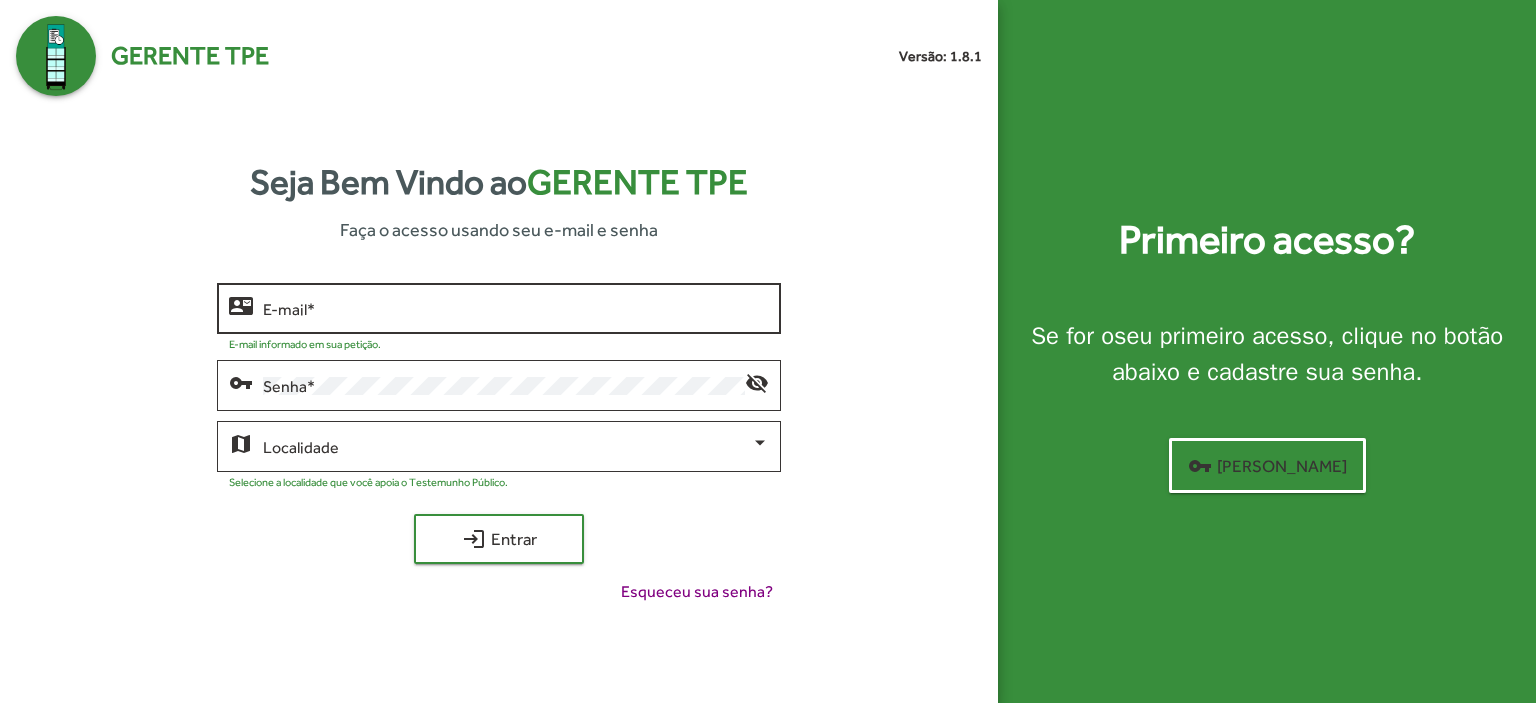 click on "E-mail   *" 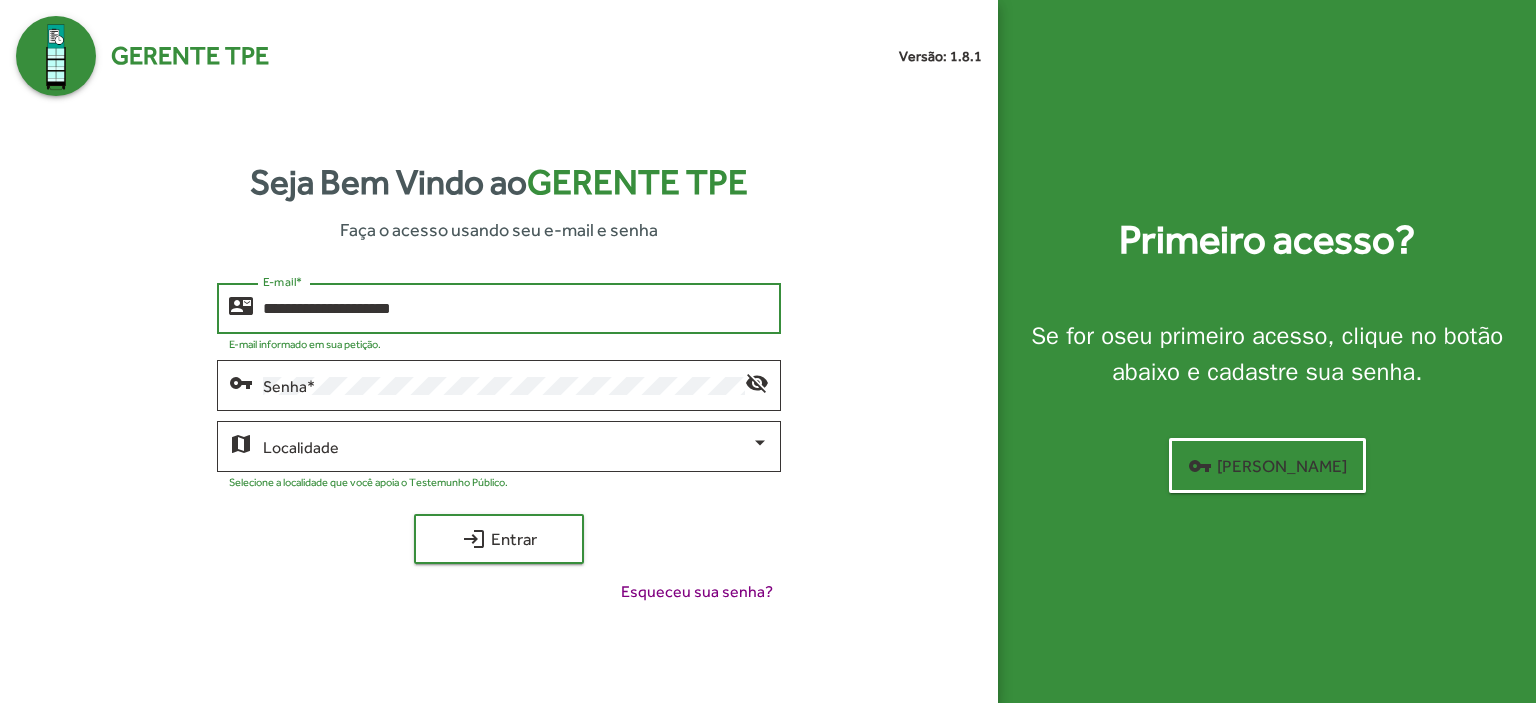 type on "**********" 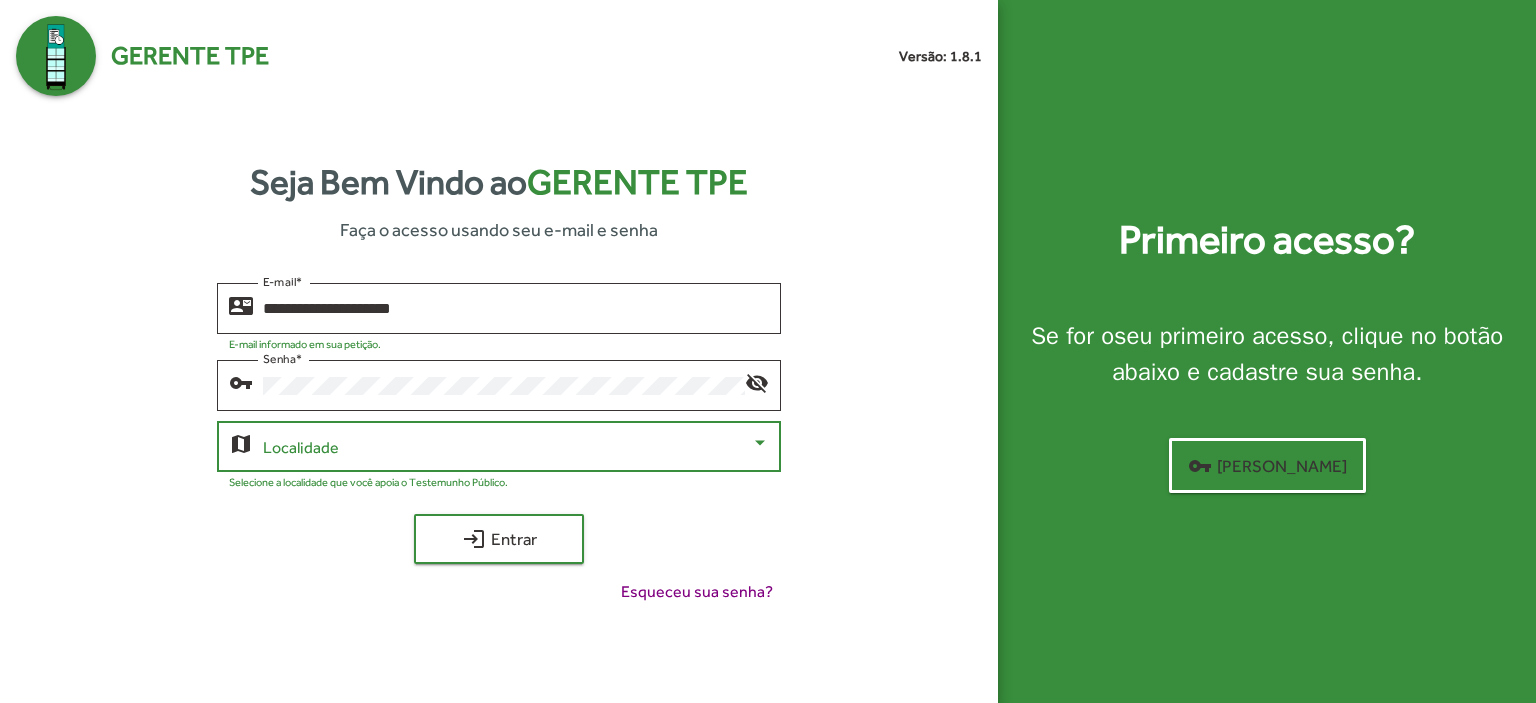 click at bounding box center (760, 442) 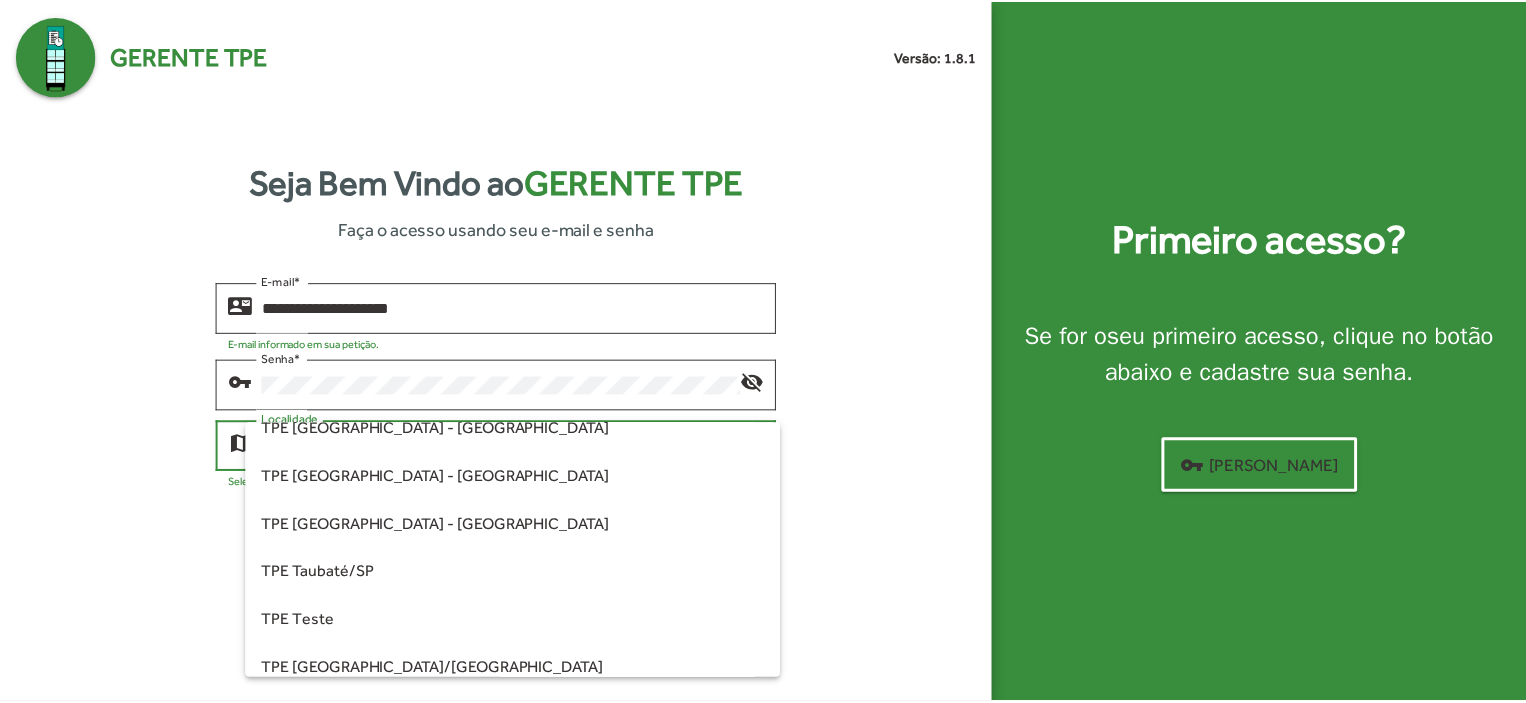 scroll, scrollTop: 560, scrollLeft: 0, axis: vertical 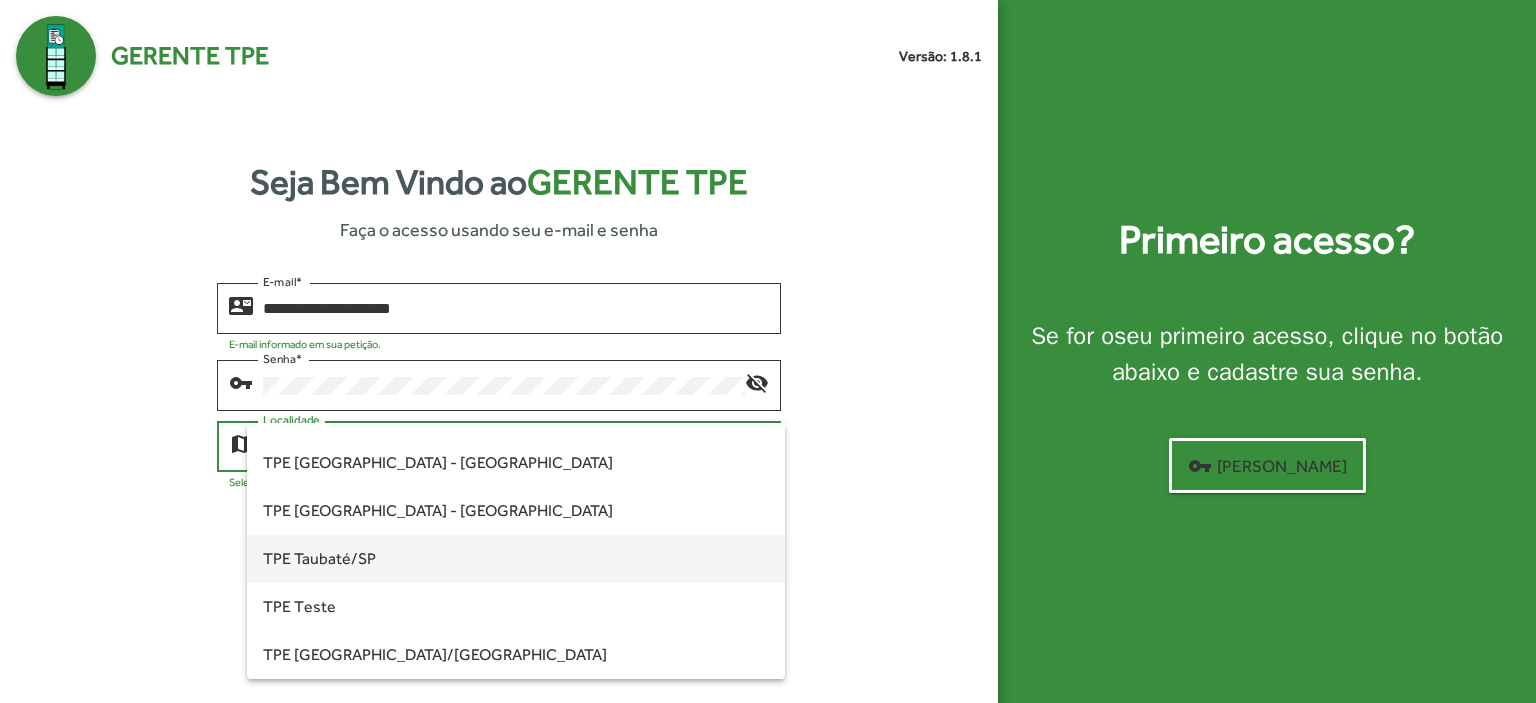 click on "TPE Taubaté/SP" at bounding box center [516, 559] 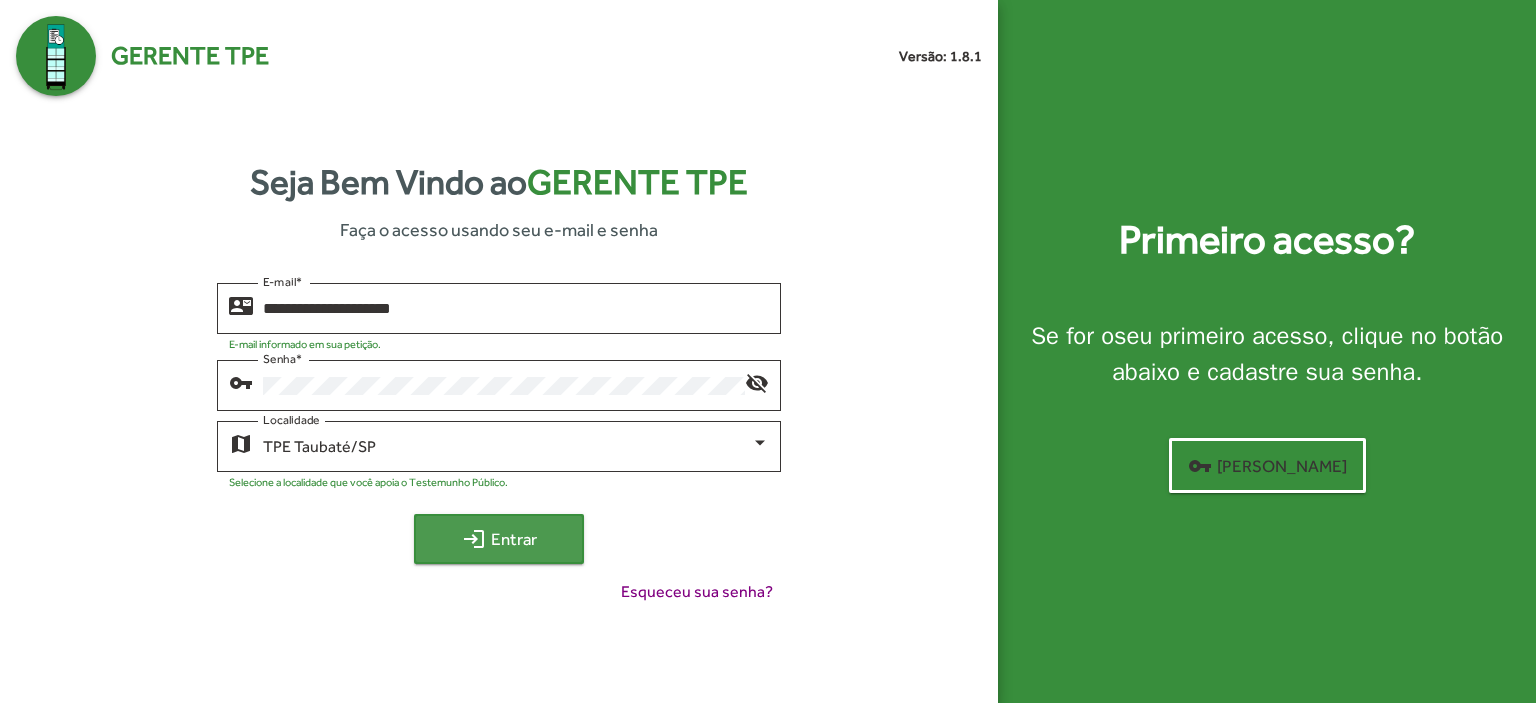 click on "login  Entrar" 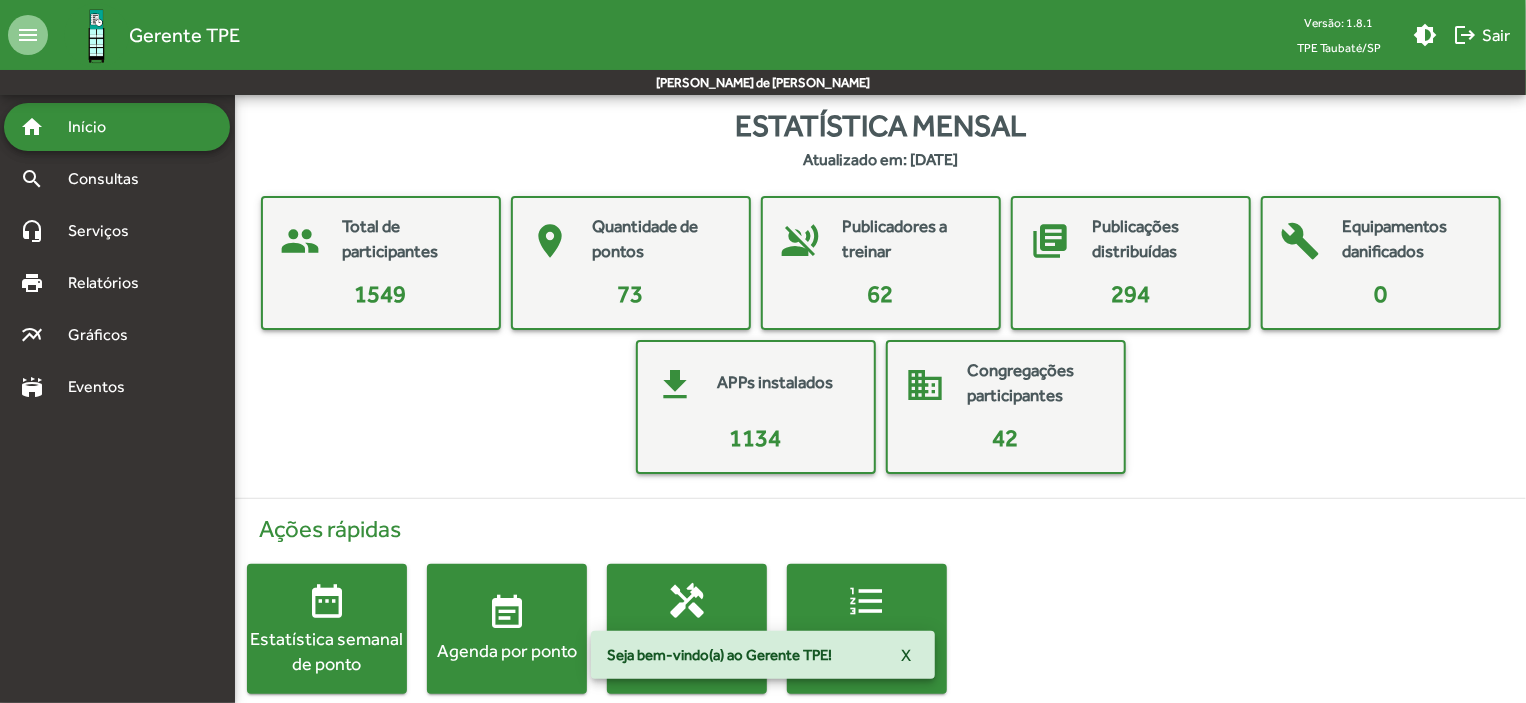 scroll, scrollTop: 28, scrollLeft: 0, axis: vertical 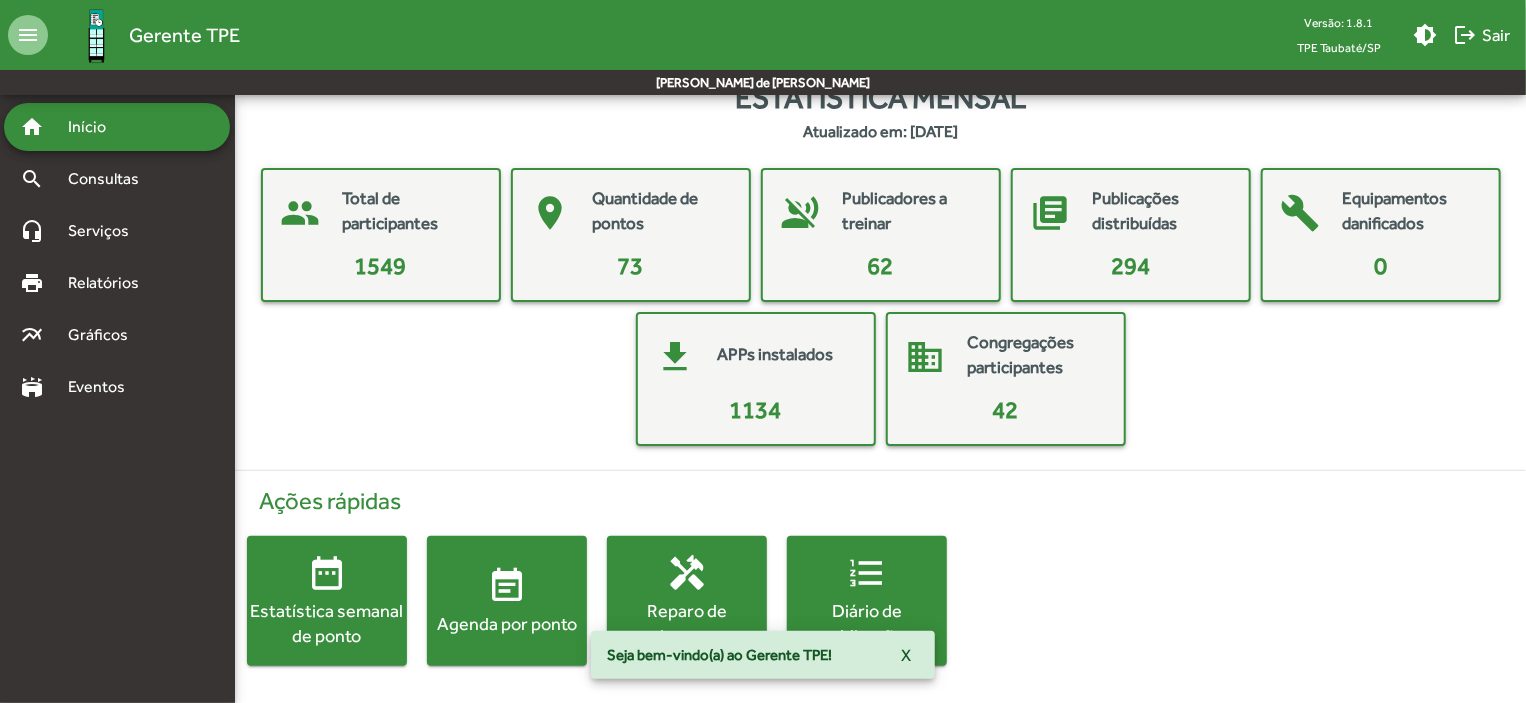 click on "event_note" 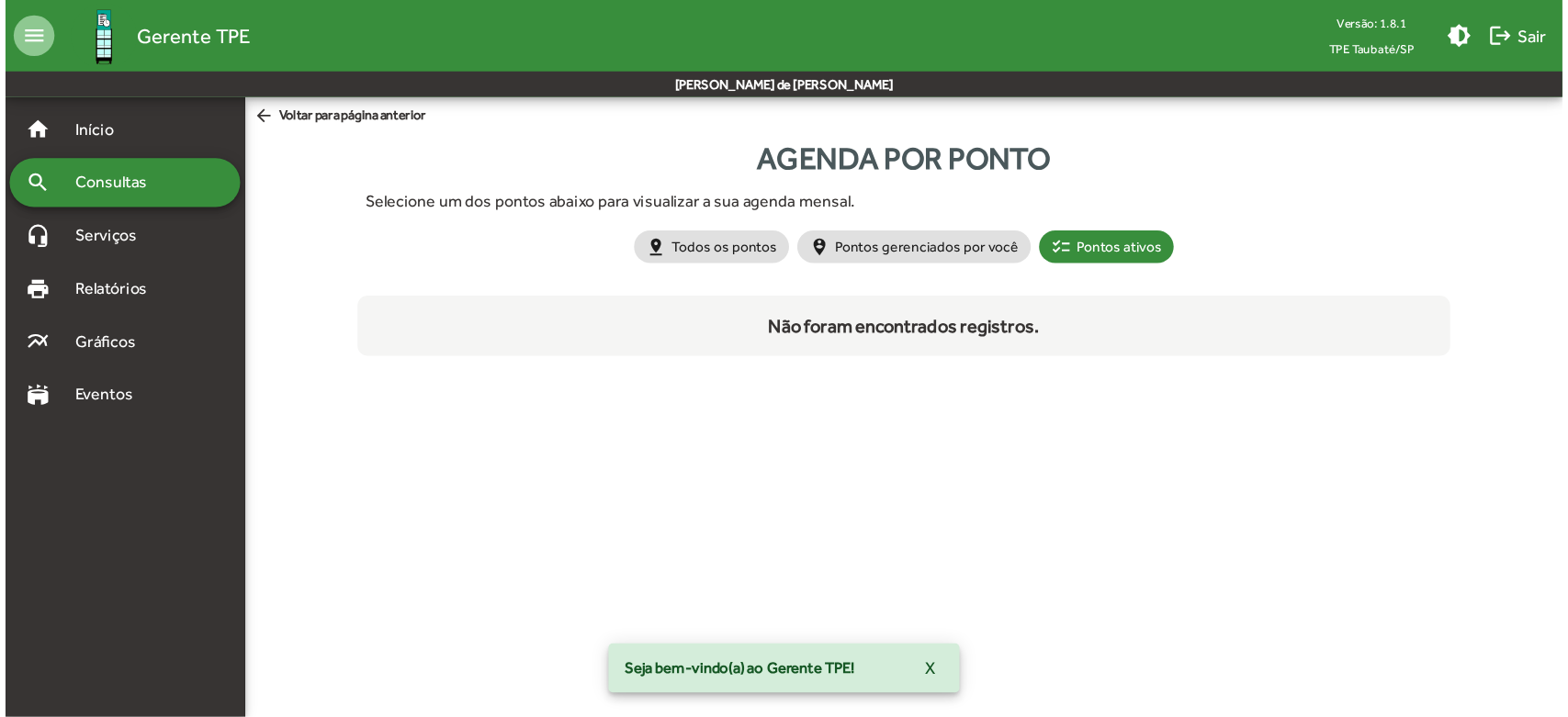 scroll, scrollTop: 0, scrollLeft: 0, axis: both 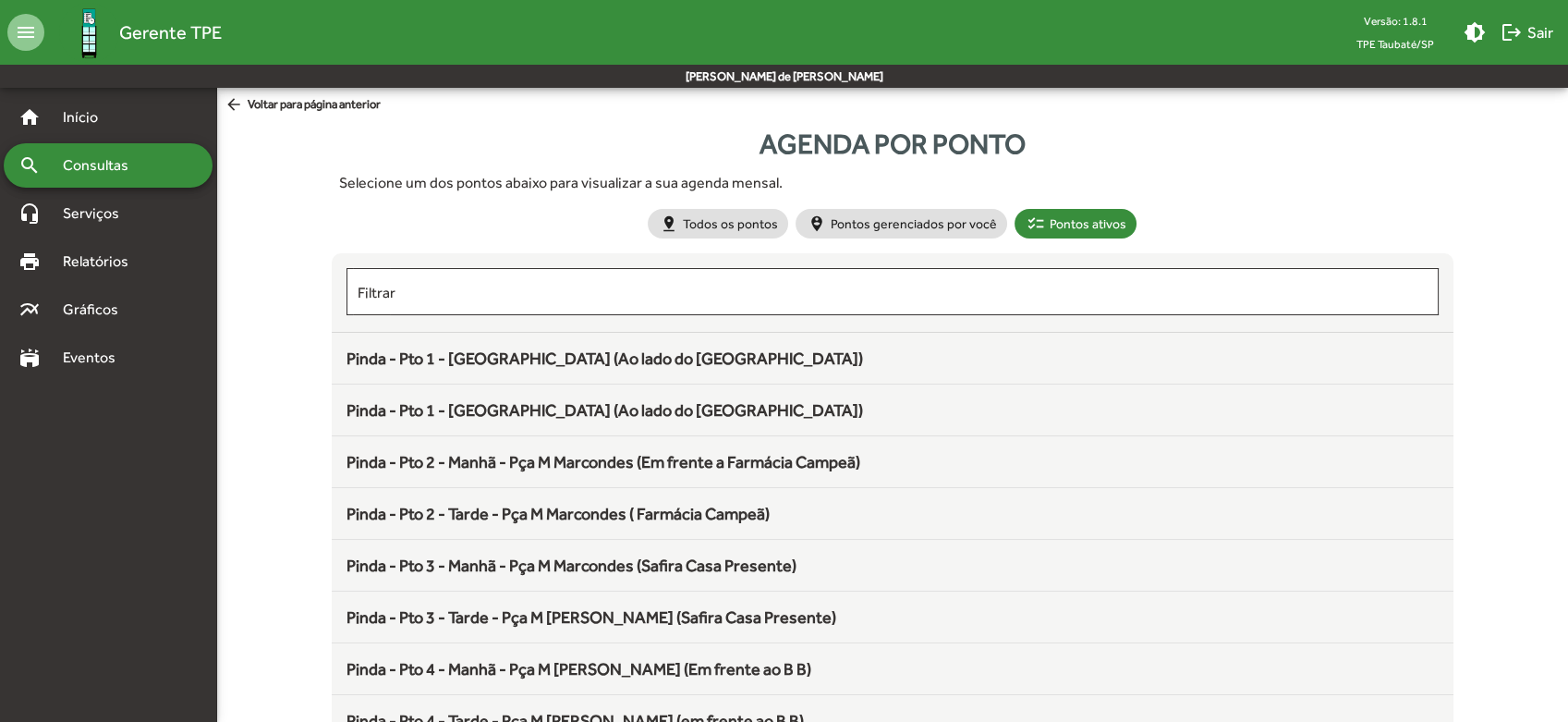 drag, startPoint x: 1418, startPoint y: 6, endPoint x: 1006, endPoint y: 385, distance: 559.808 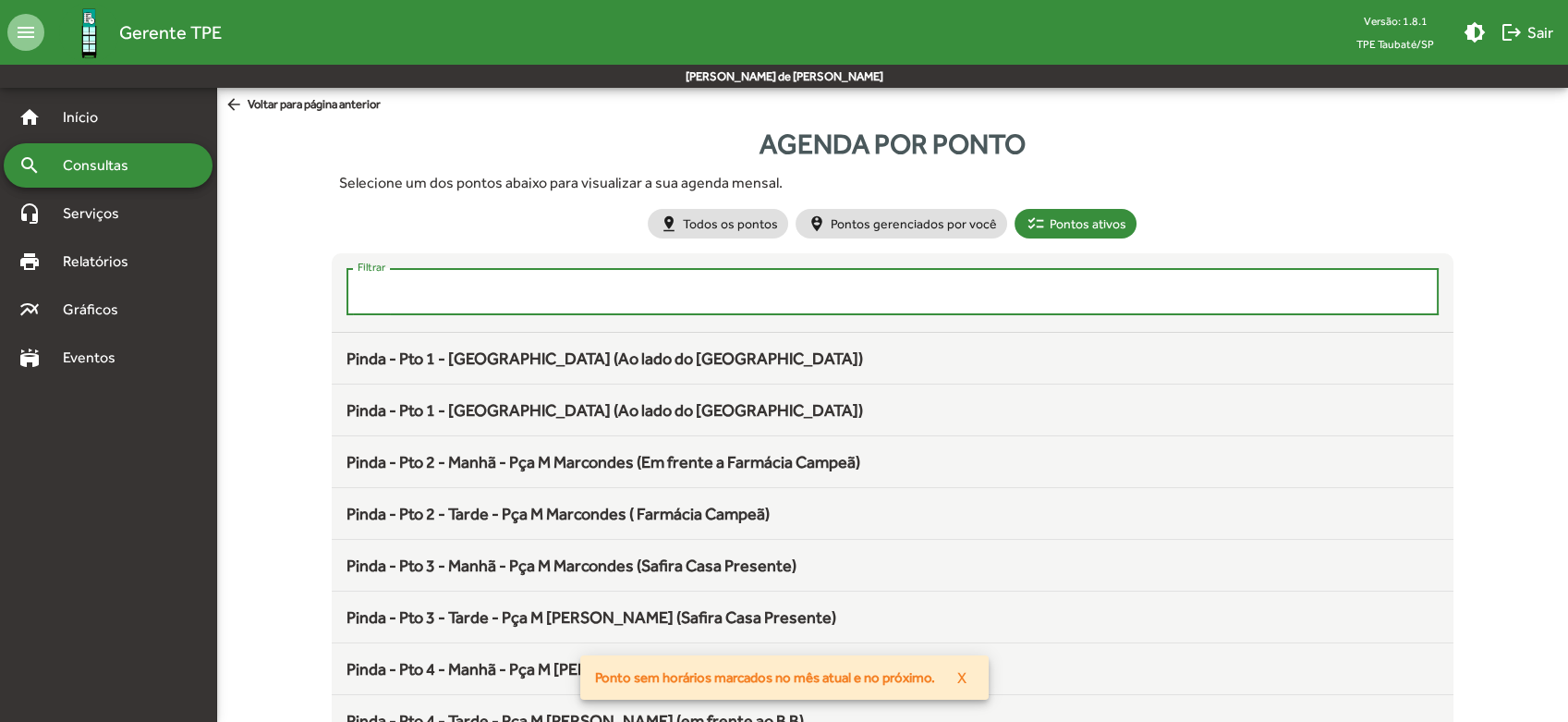 click on "Filtrar" at bounding box center [893, 292] 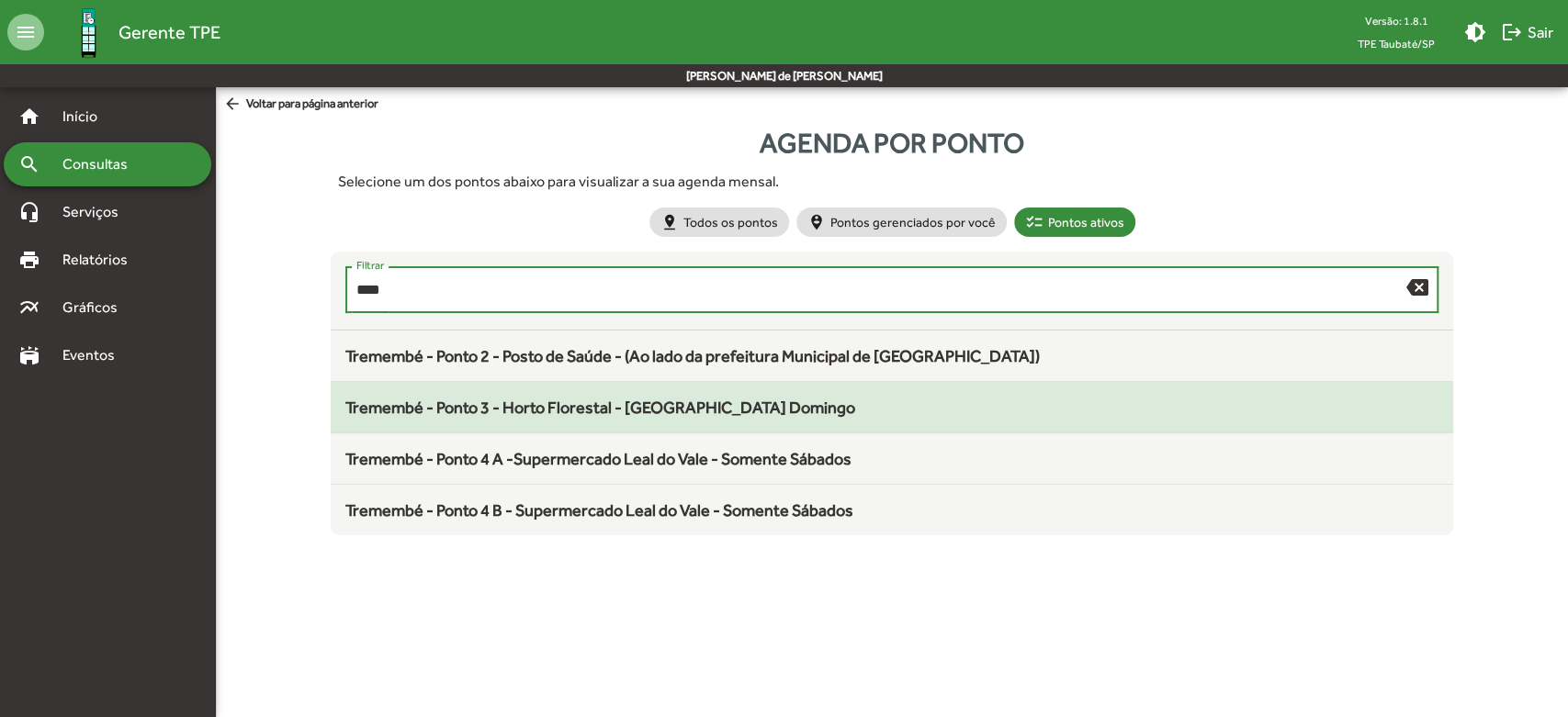 type on "****" 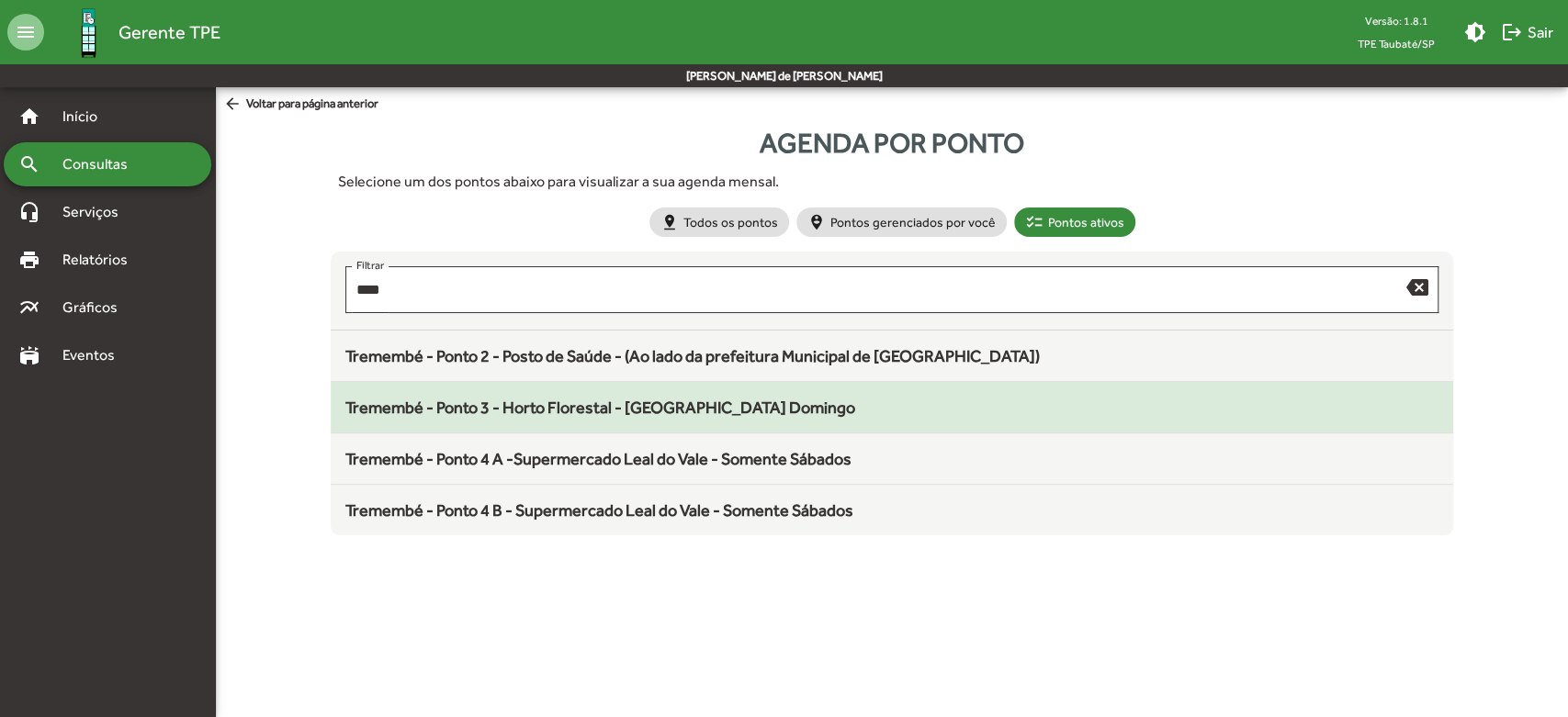 click on "Tremembé - Ponto 3 - Horto Florestal - [GEOGRAPHIC_DATA] Domingo" 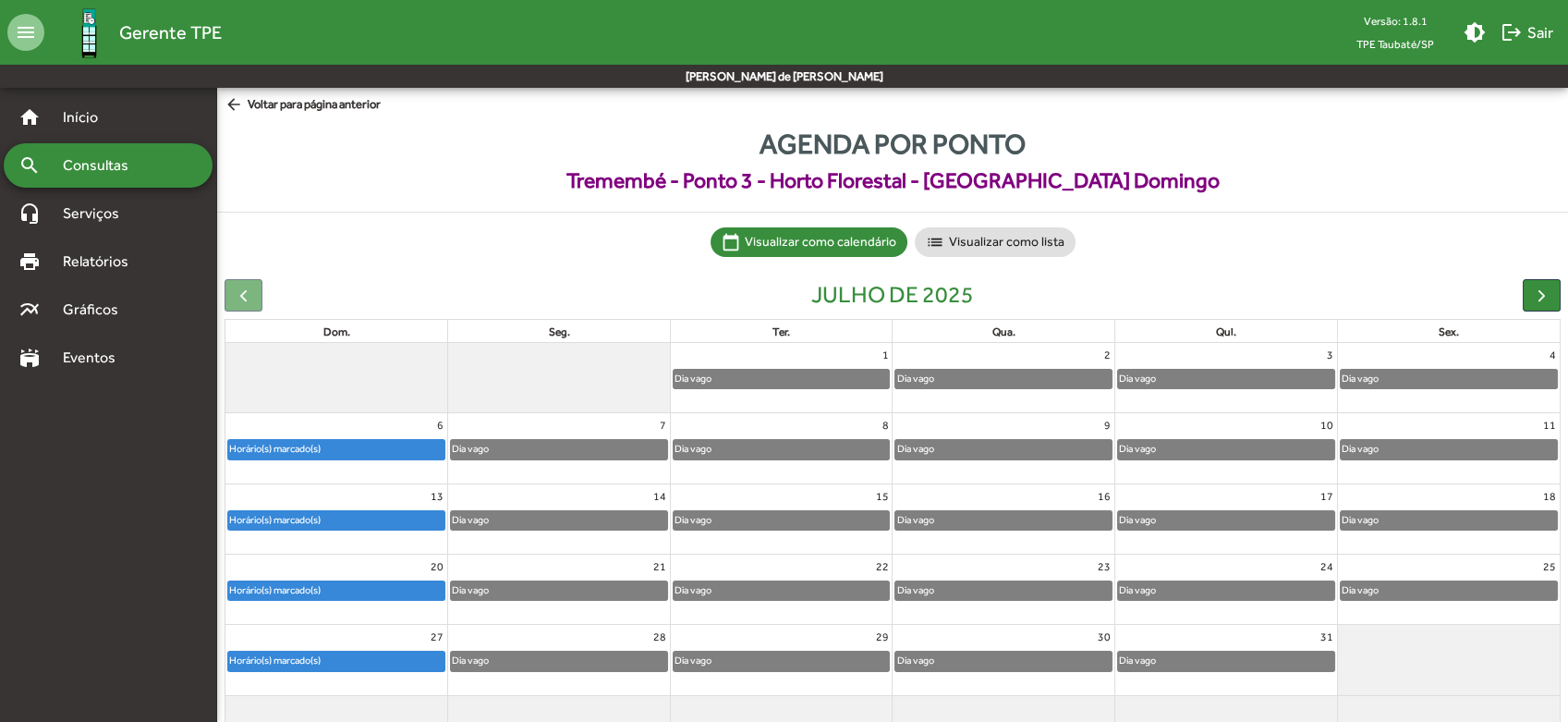 click on "Horário(s) marcado(s)" 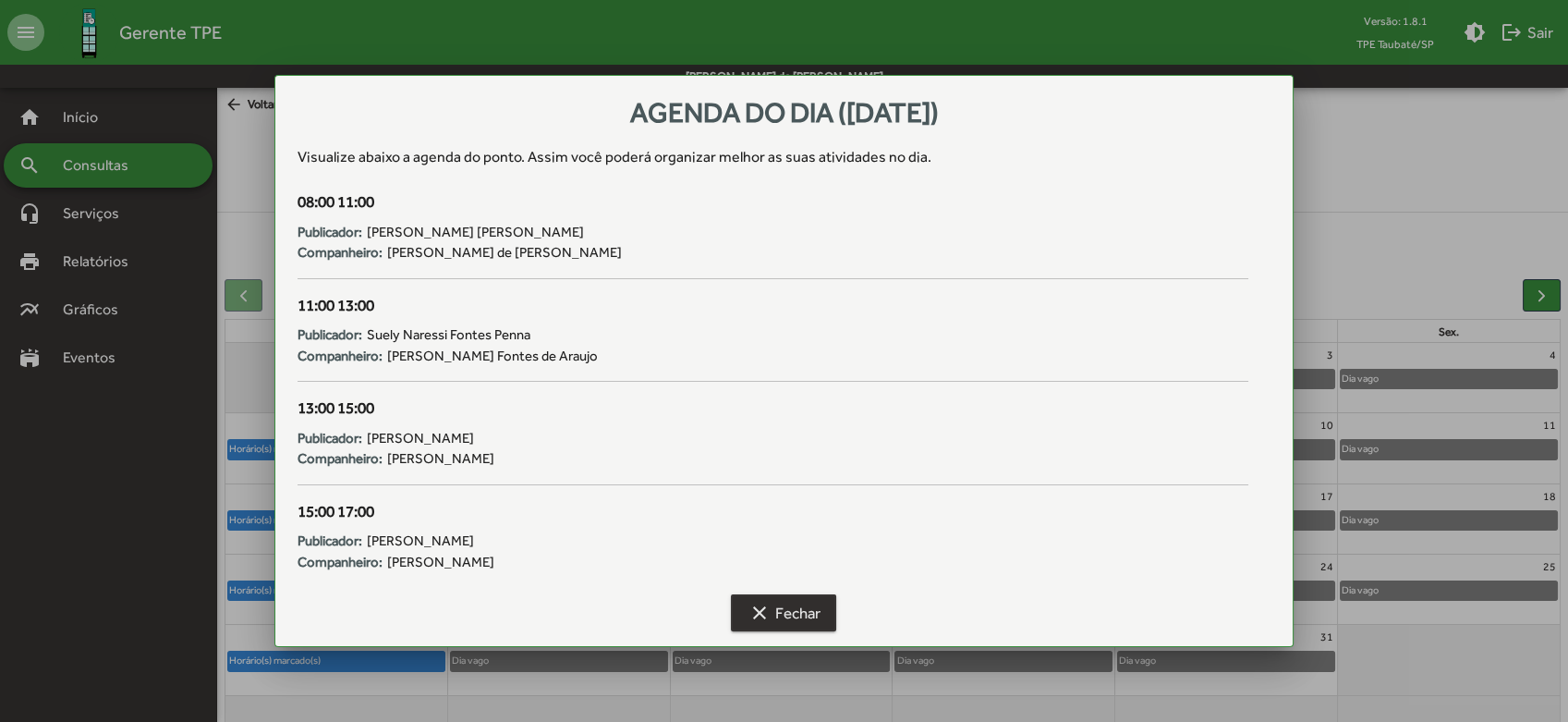 click on "clear  Fechar" at bounding box center [784, 613] 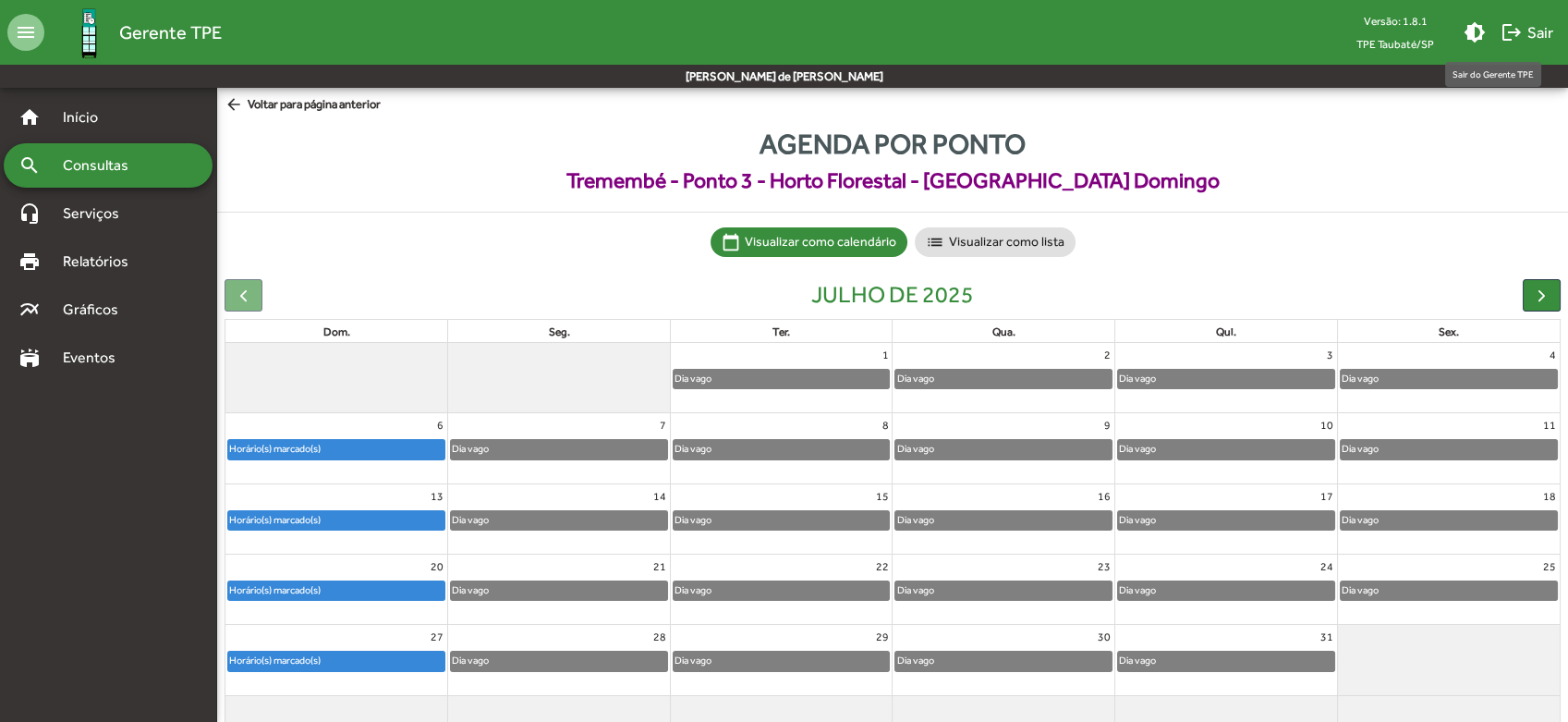 click on "logout  Sair" 